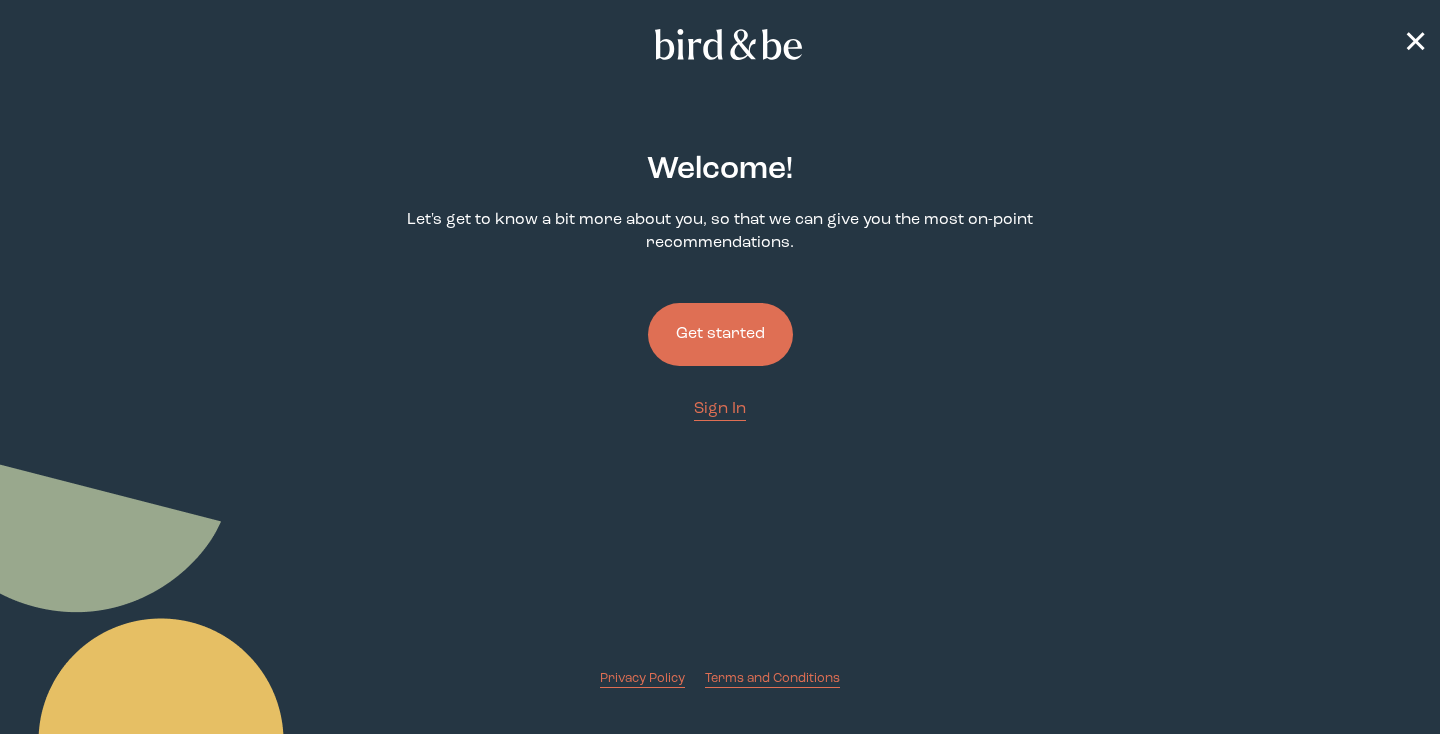 scroll, scrollTop: 0, scrollLeft: 0, axis: both 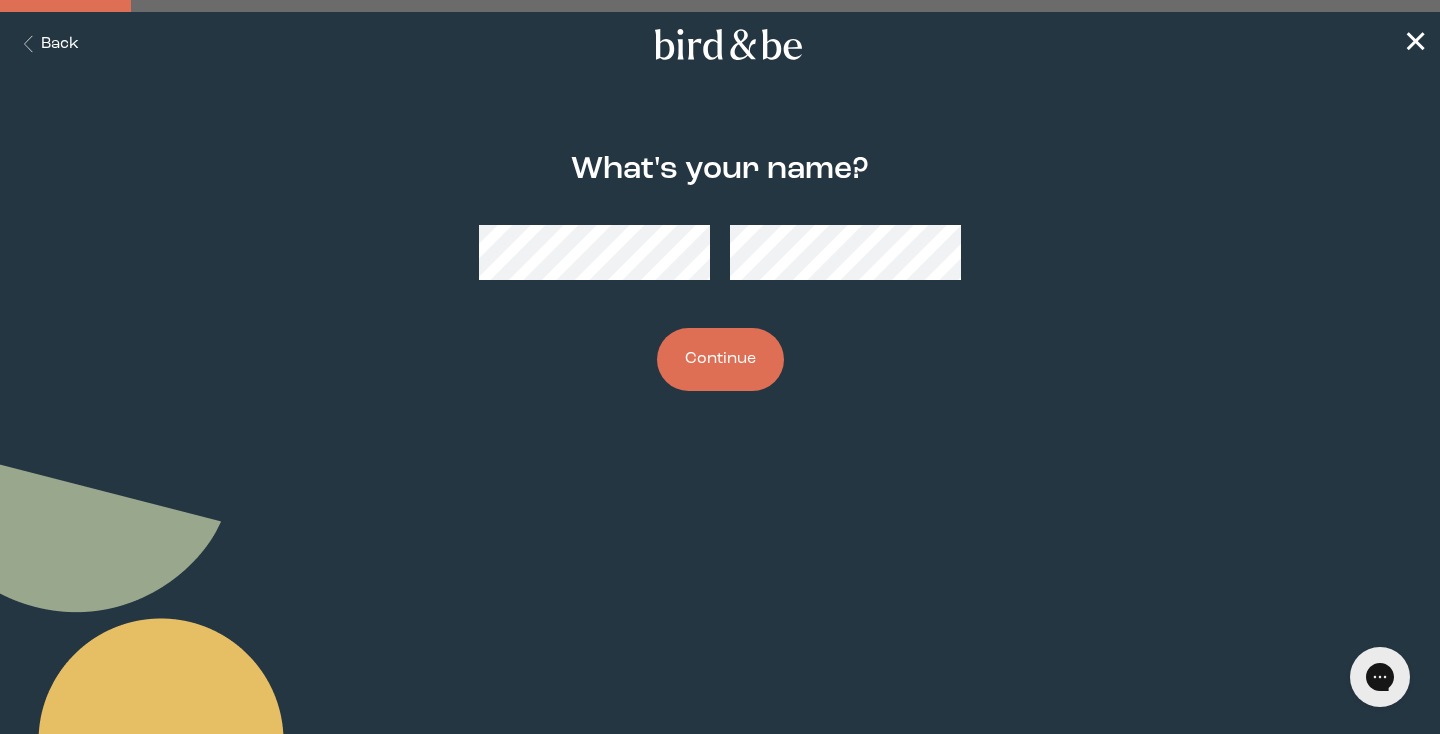 click on "Continue" at bounding box center (720, 359) 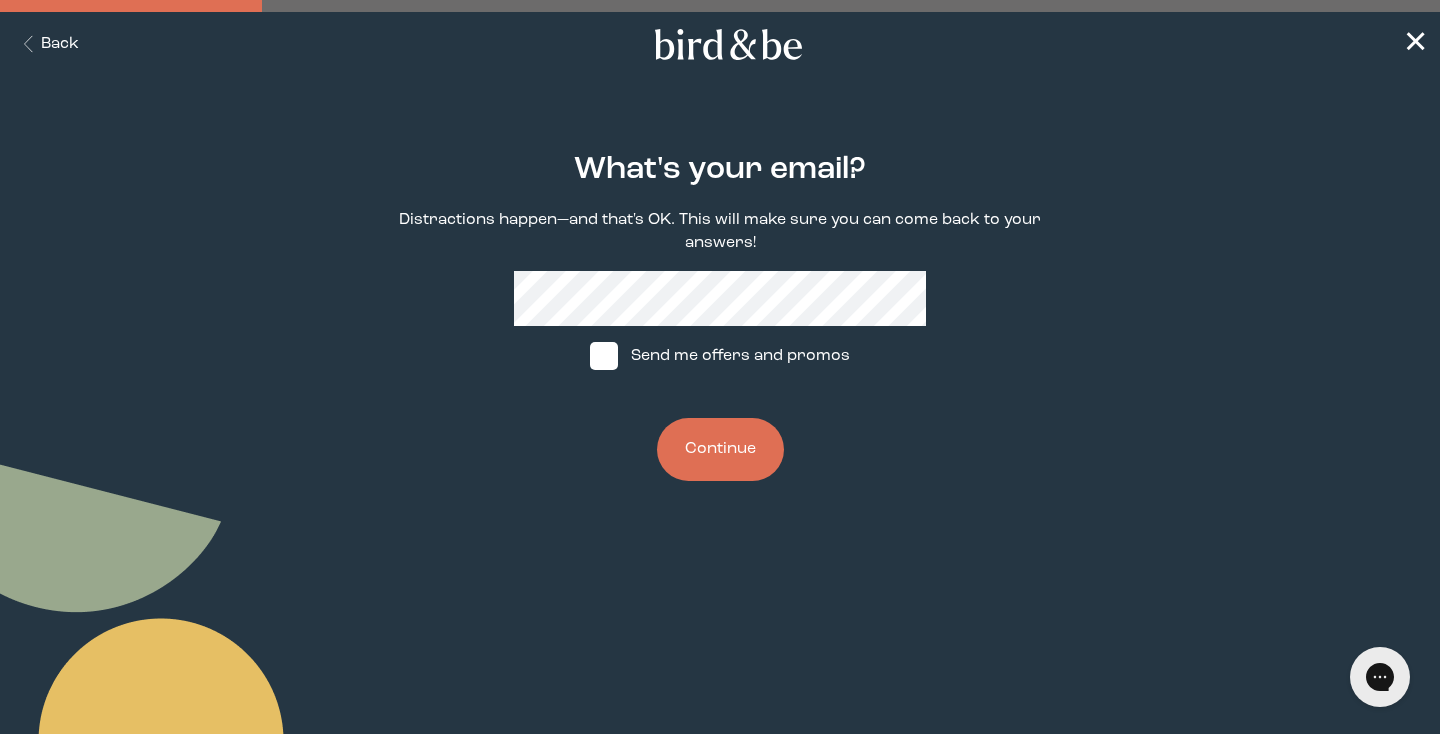 click on "Continue" at bounding box center (720, 449) 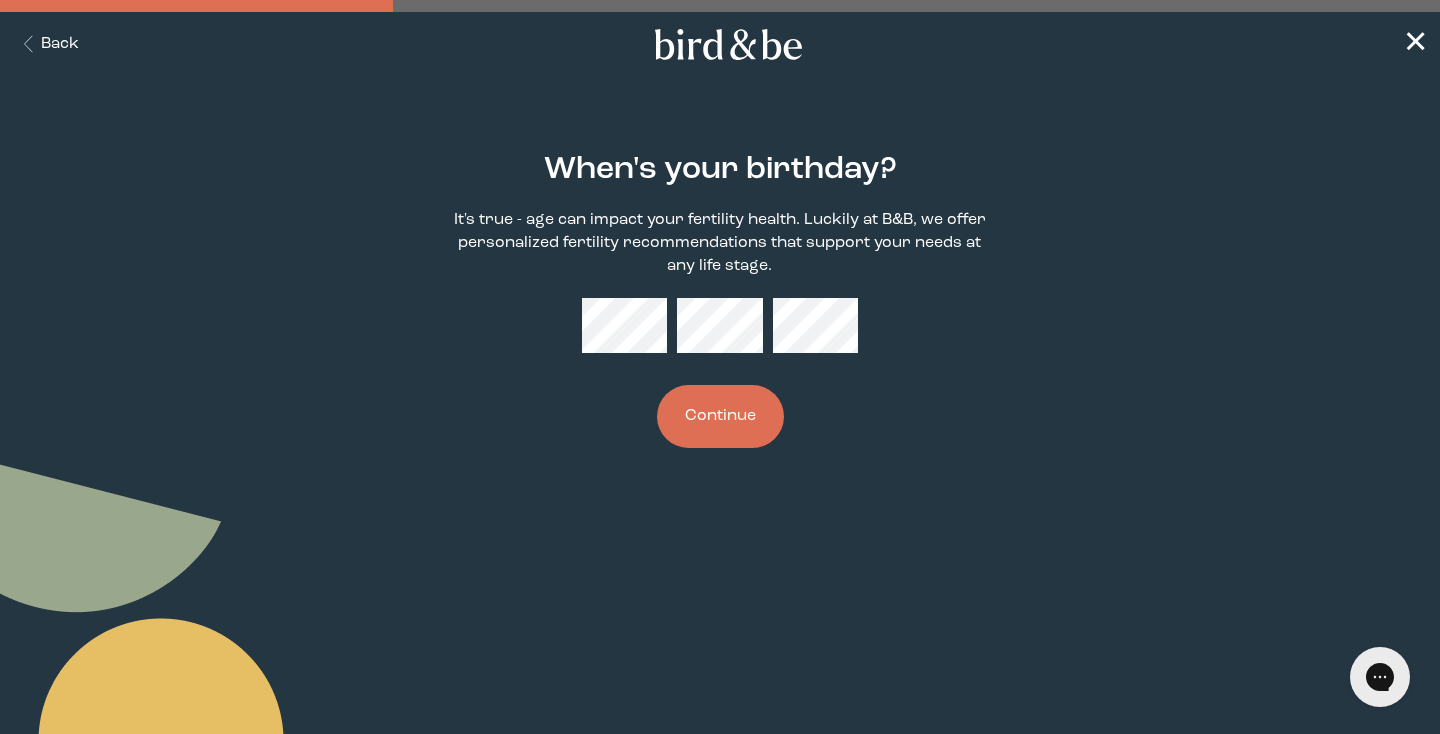 click on "Continue" at bounding box center (720, 416) 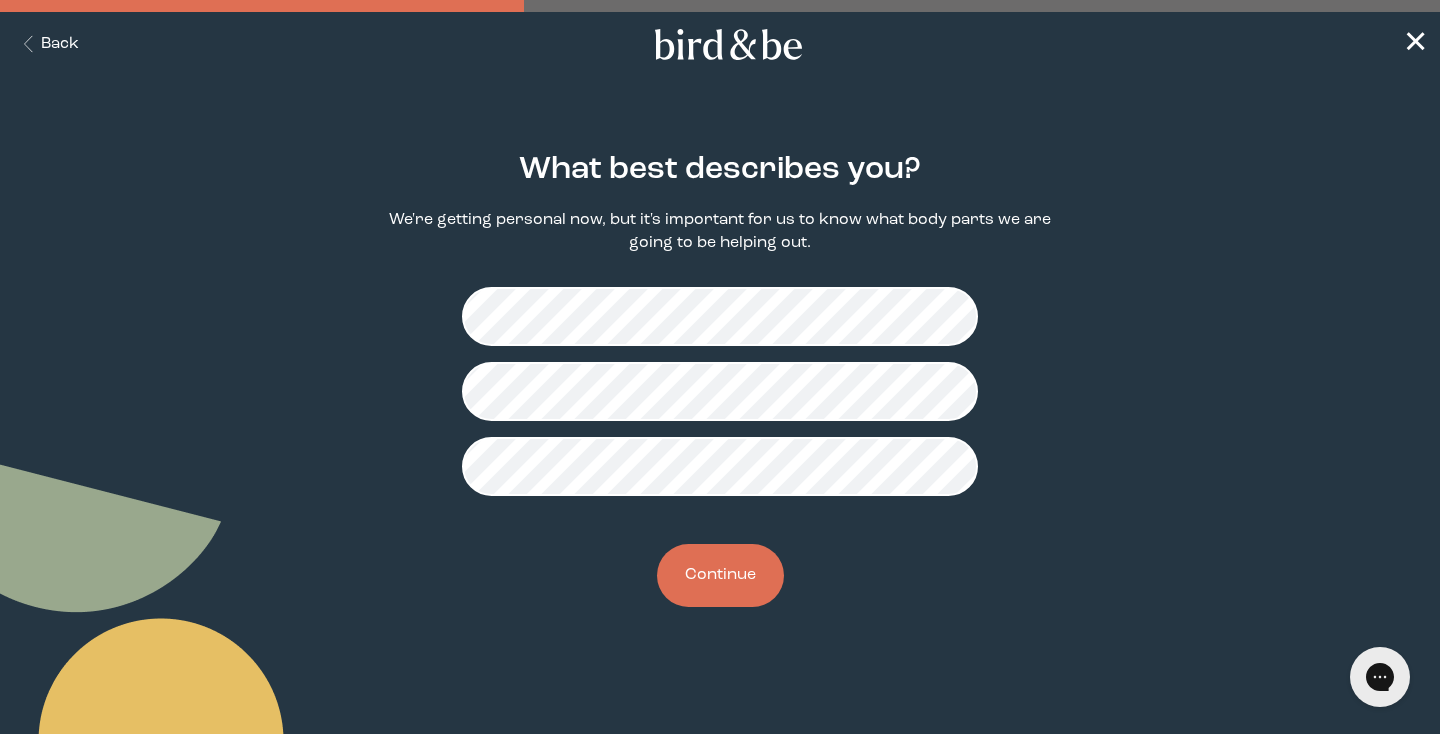 click on "Continue" at bounding box center (720, 575) 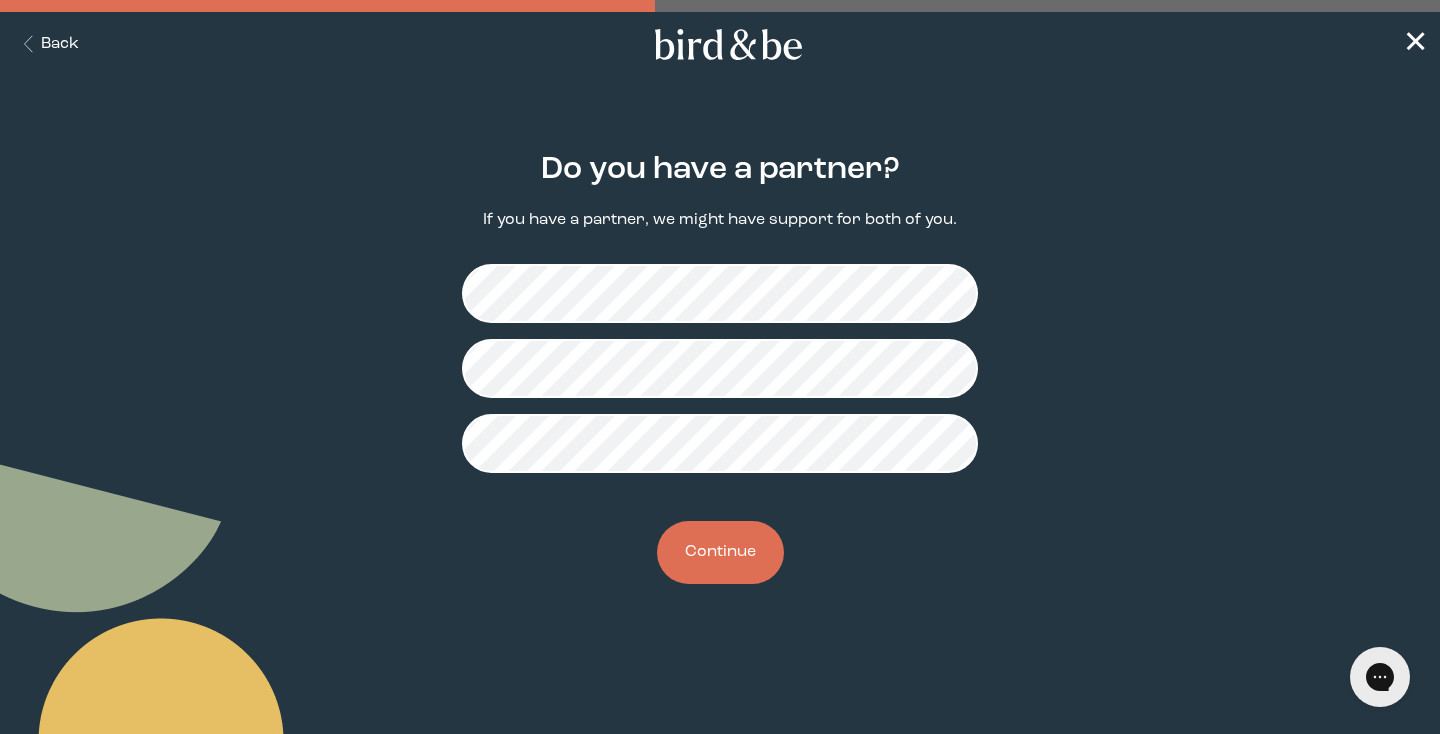 click on "Continue" at bounding box center [720, 552] 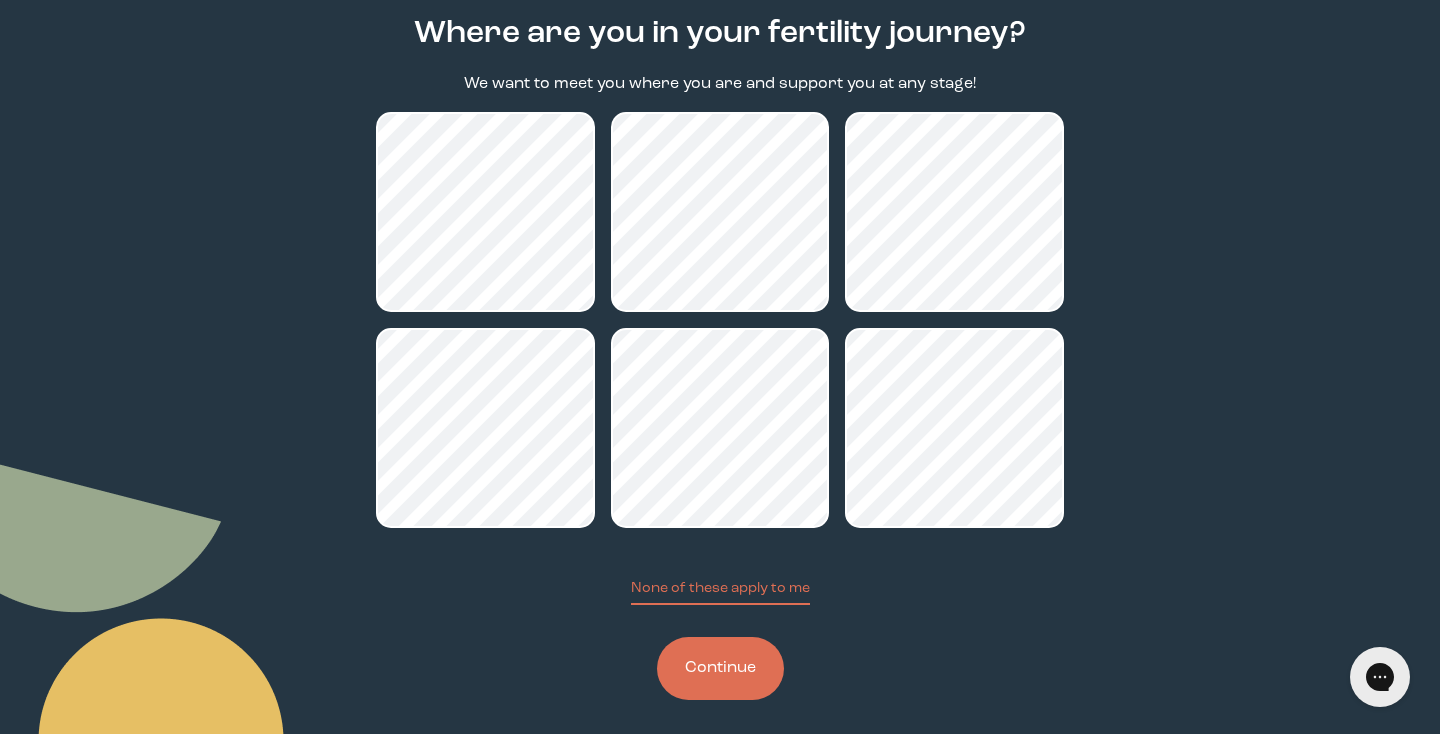 scroll, scrollTop: 151, scrollLeft: 0, axis: vertical 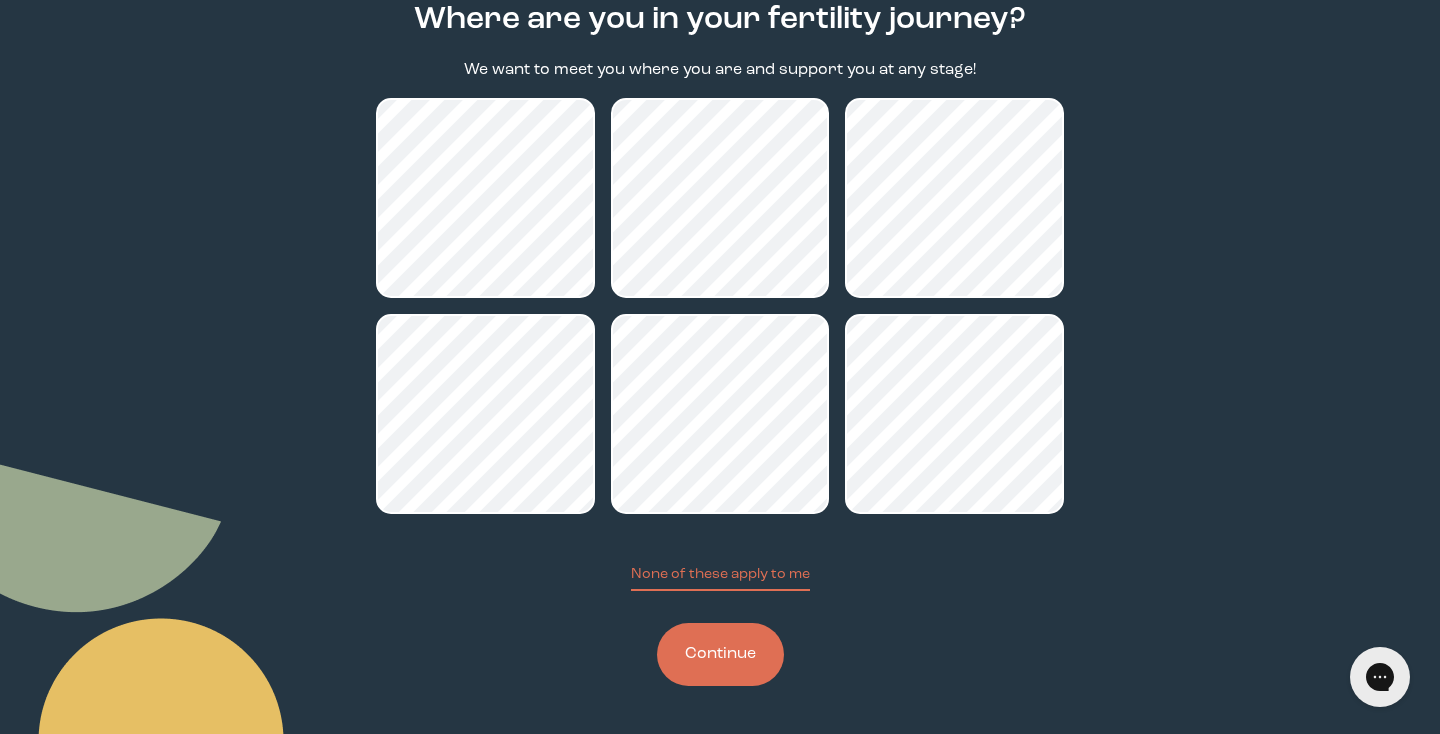 click on "Continue" at bounding box center (720, 654) 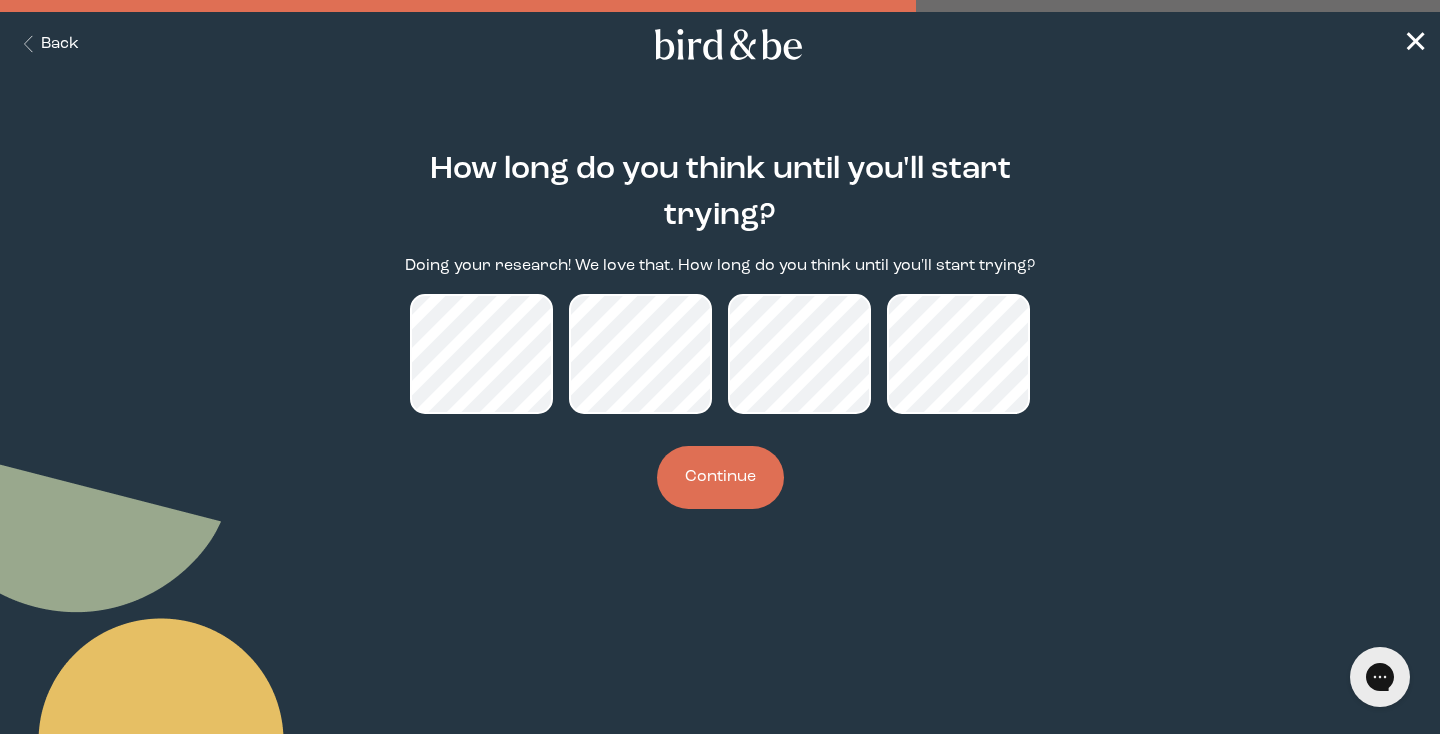 click on "Continue" at bounding box center [720, 477] 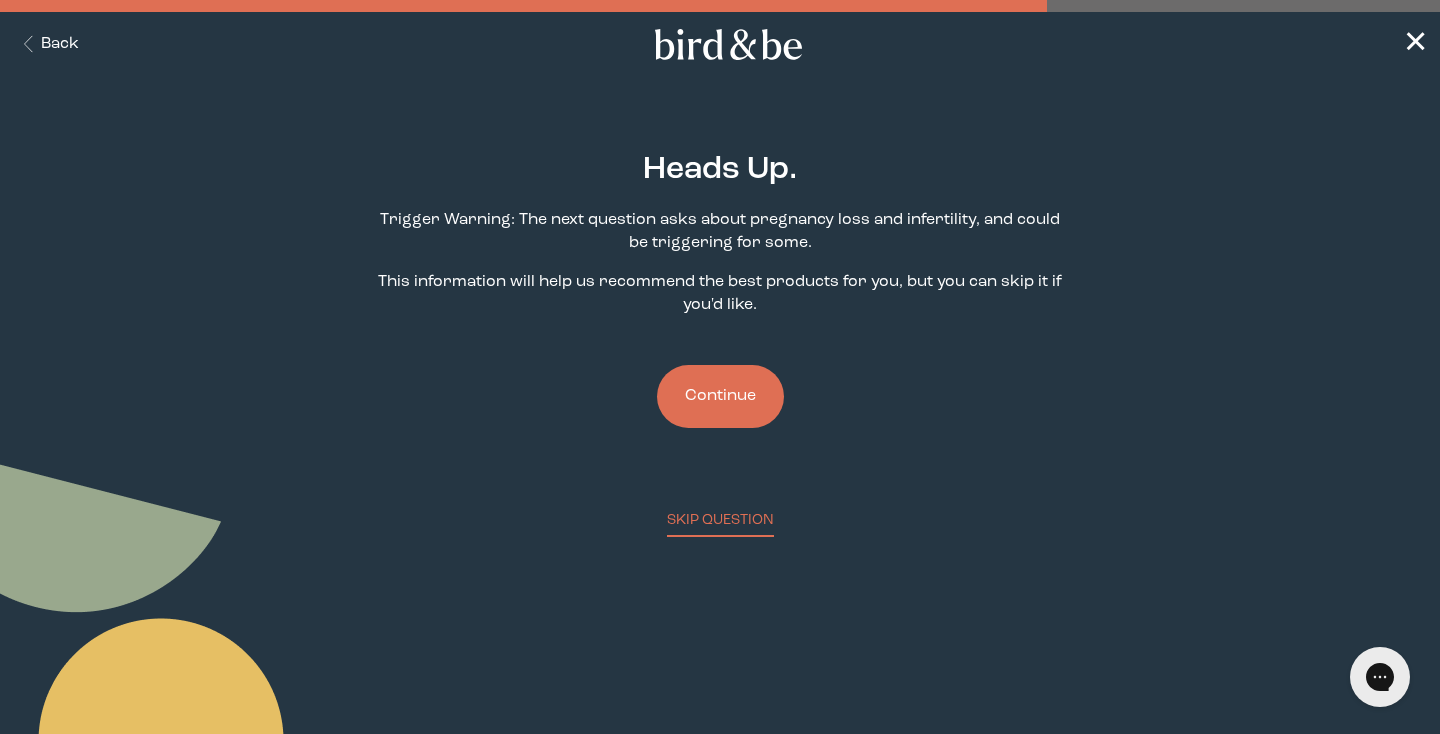 click on "Continue" at bounding box center [720, 396] 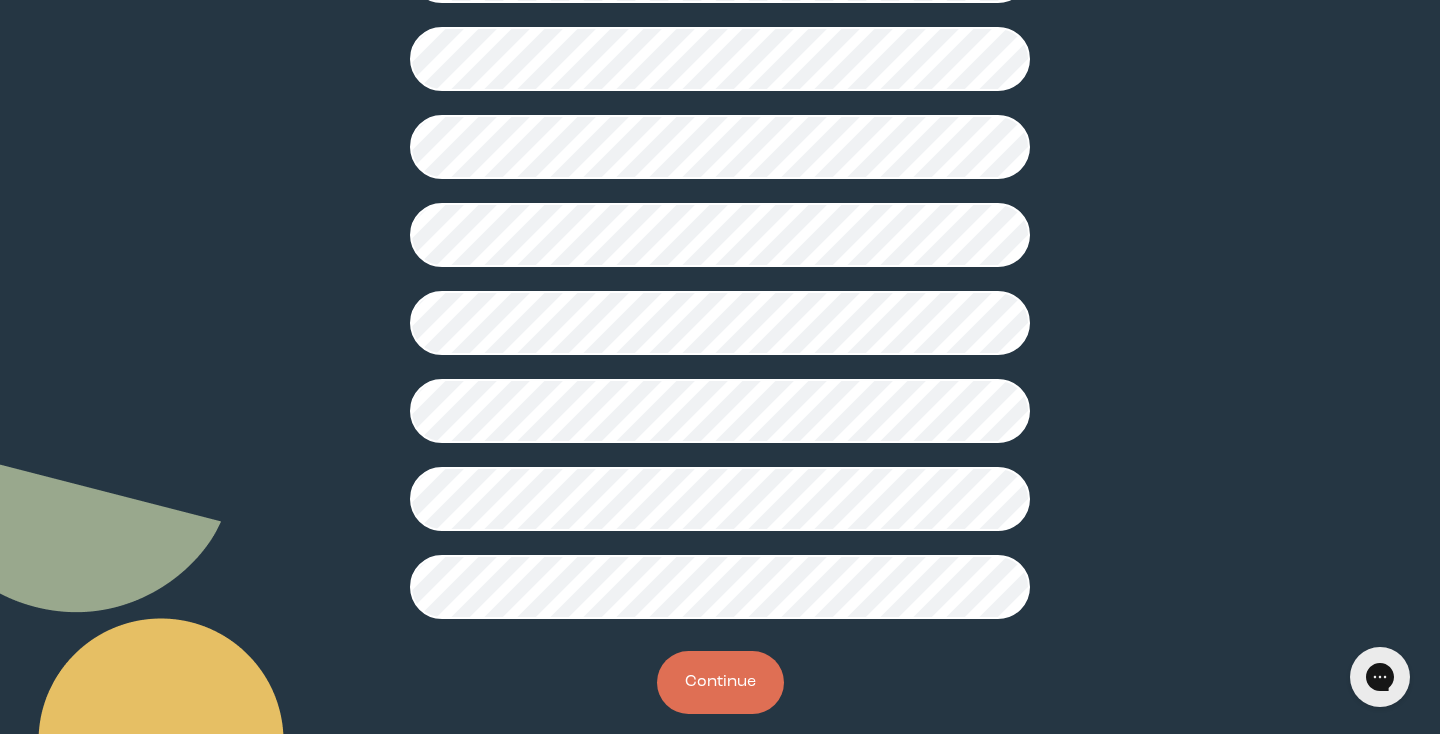 scroll, scrollTop: 517, scrollLeft: 0, axis: vertical 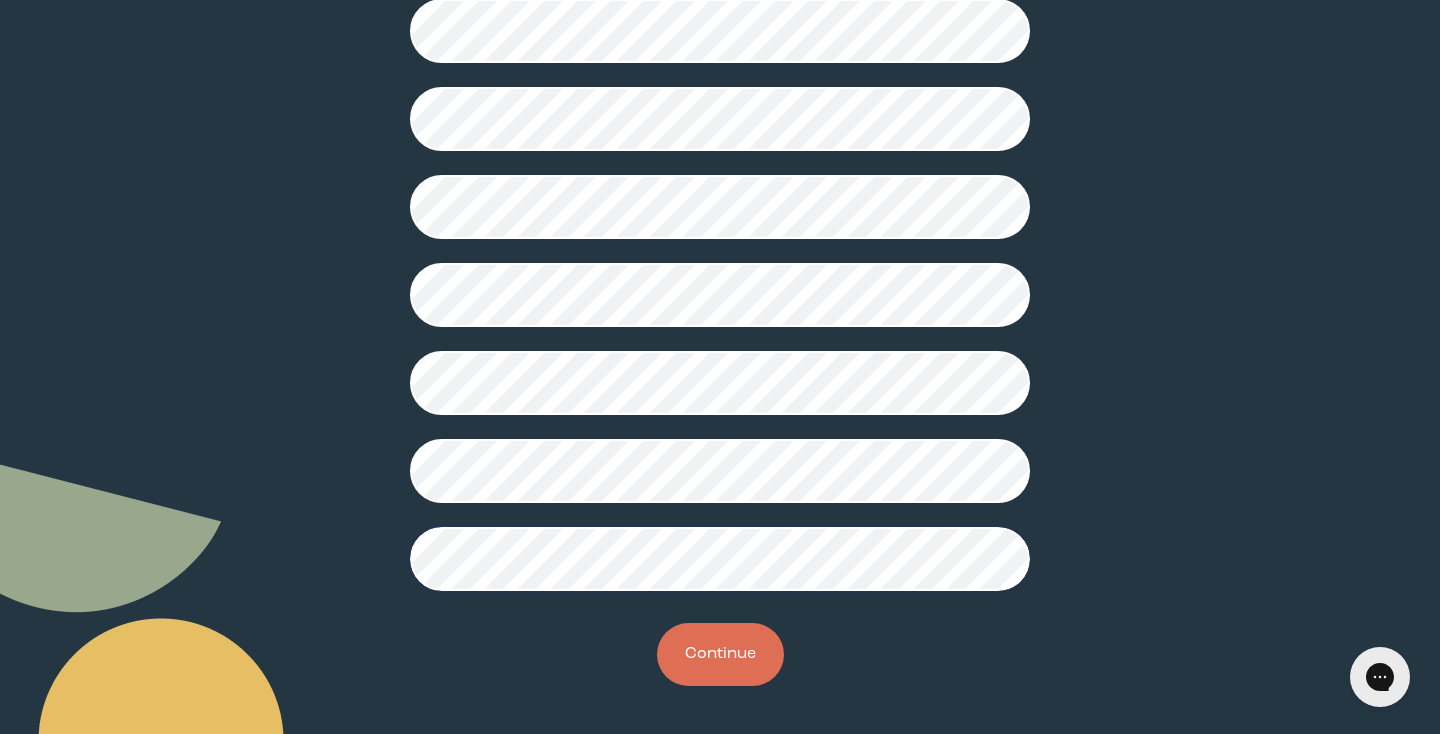 click on "Continue" at bounding box center (720, 654) 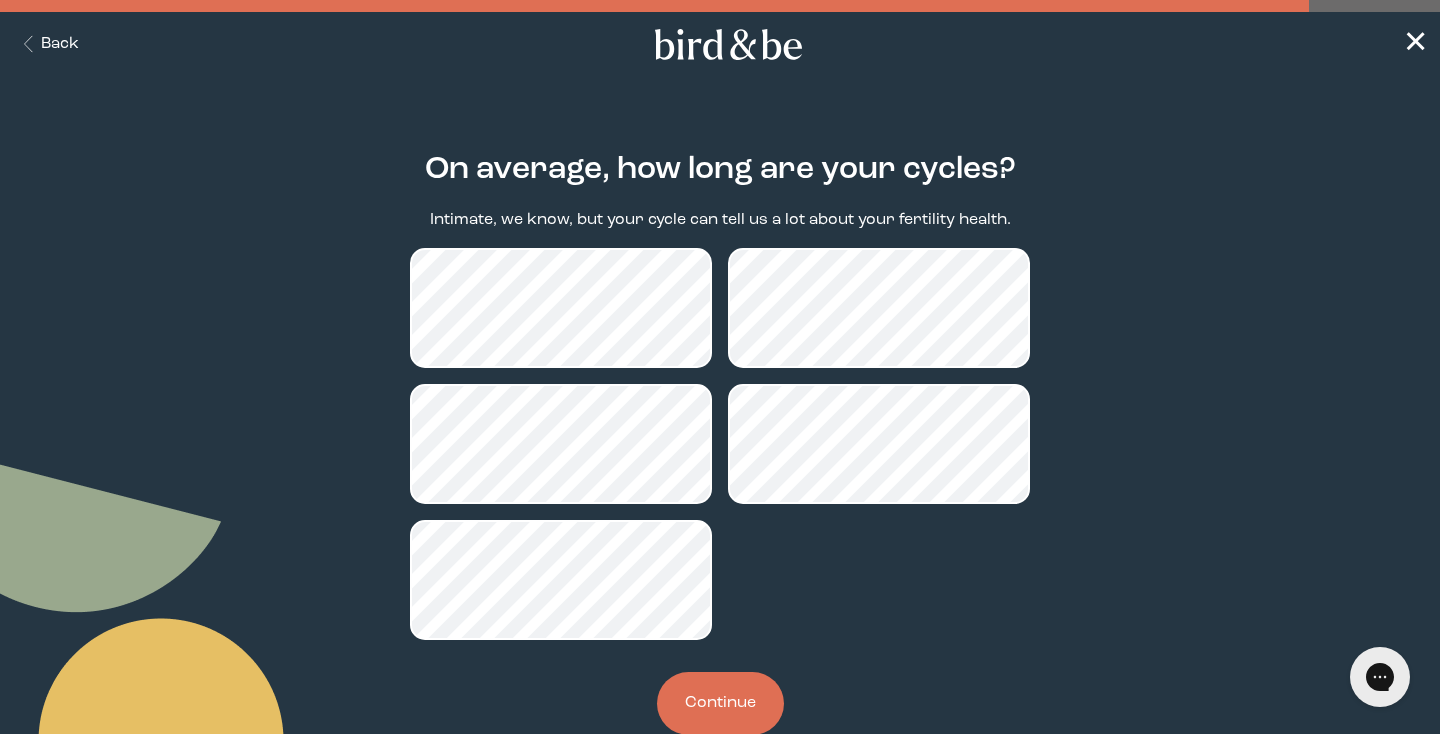 click on "Back" at bounding box center (47, 44) 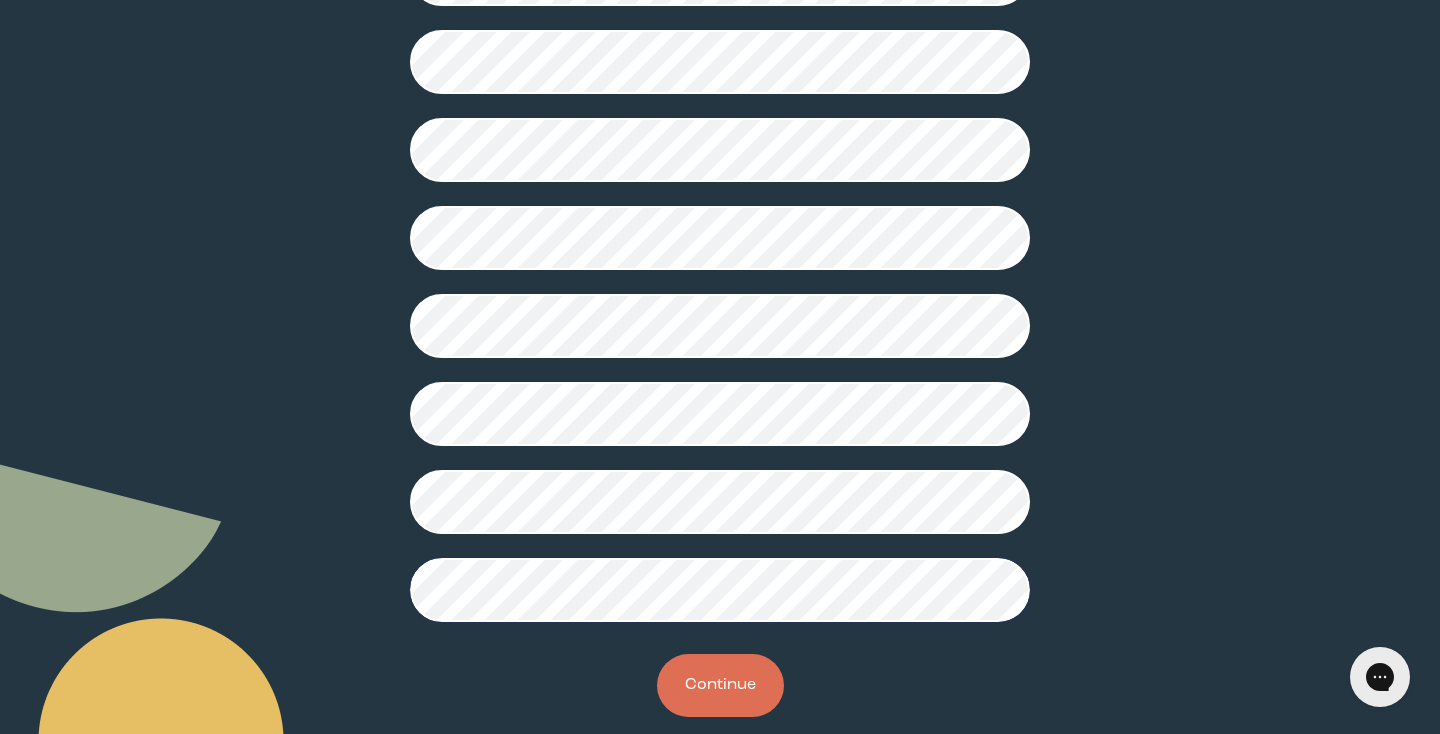 scroll, scrollTop: 517, scrollLeft: 0, axis: vertical 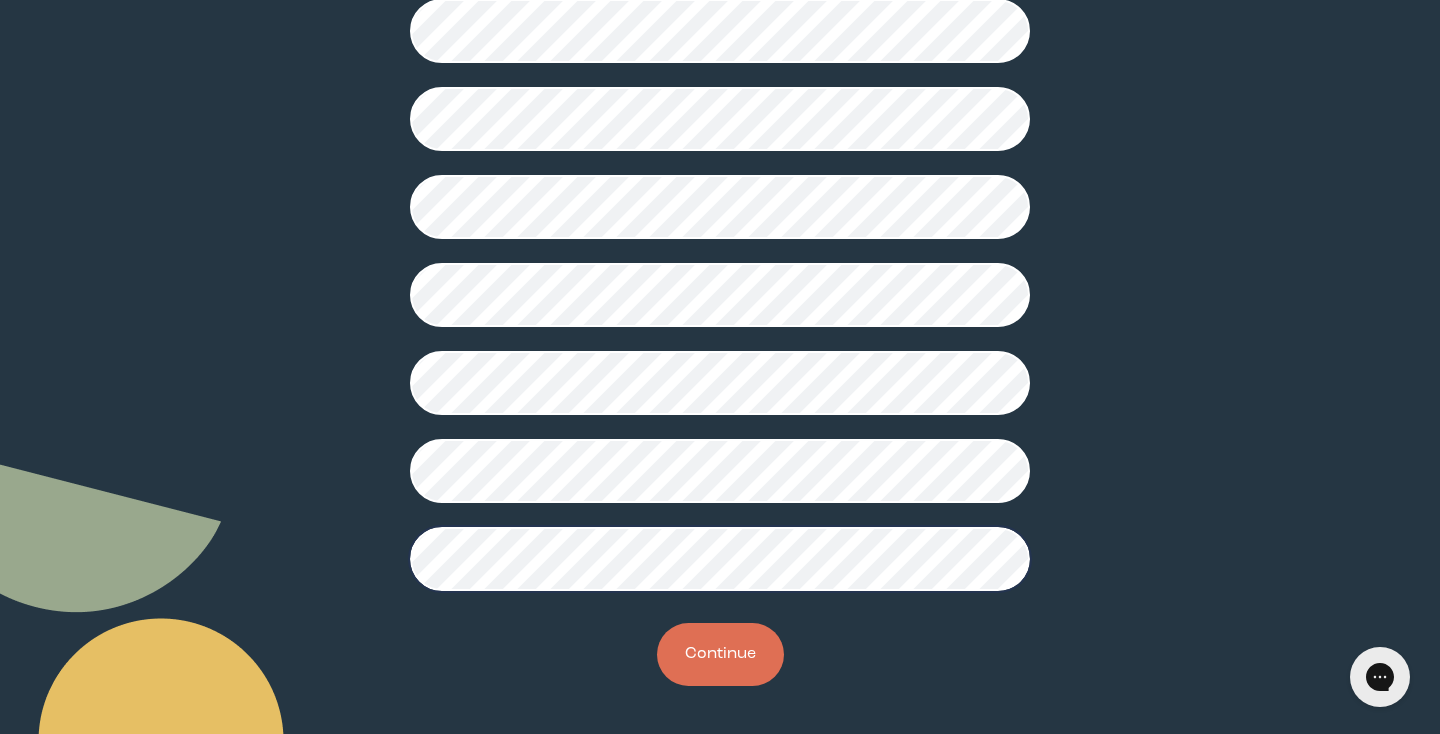 click on "Continue" at bounding box center [720, 654] 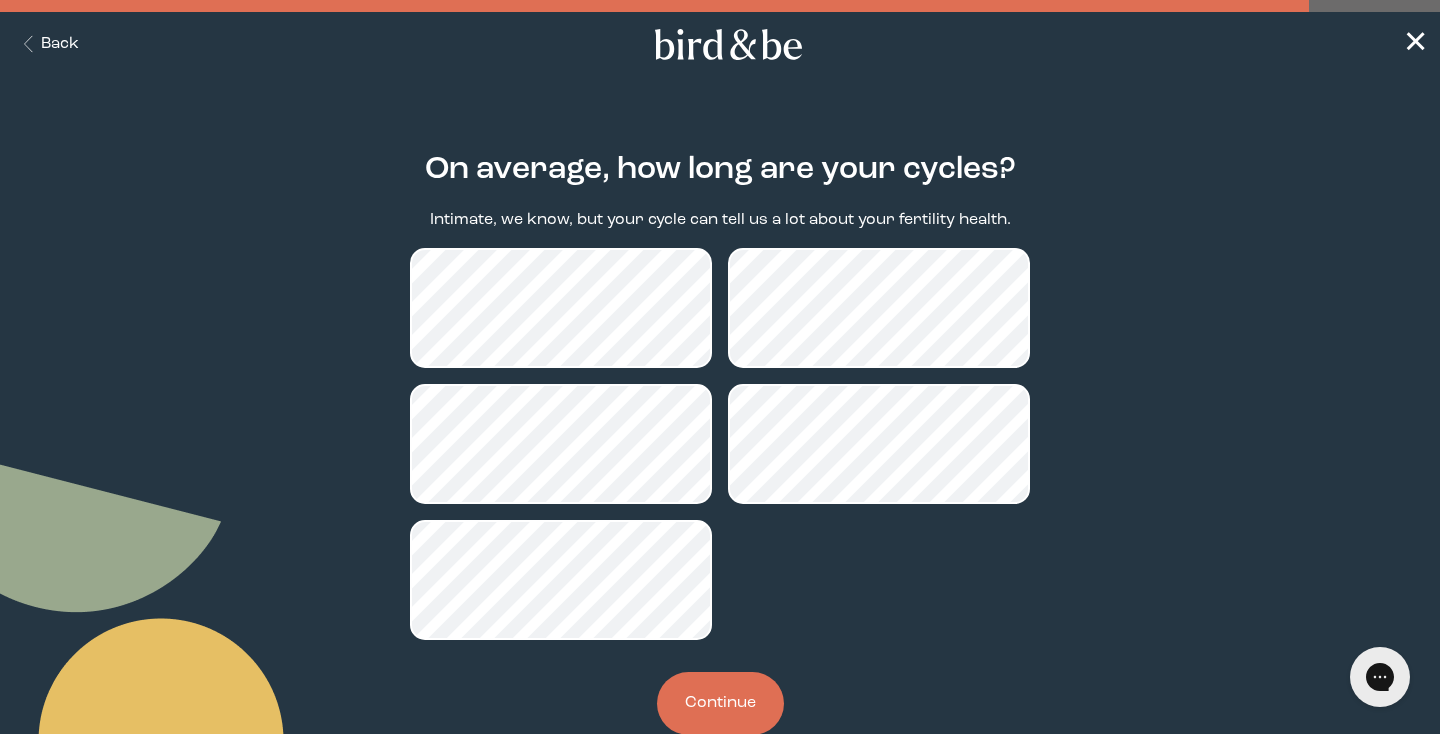 click on "Continue" at bounding box center (720, 703) 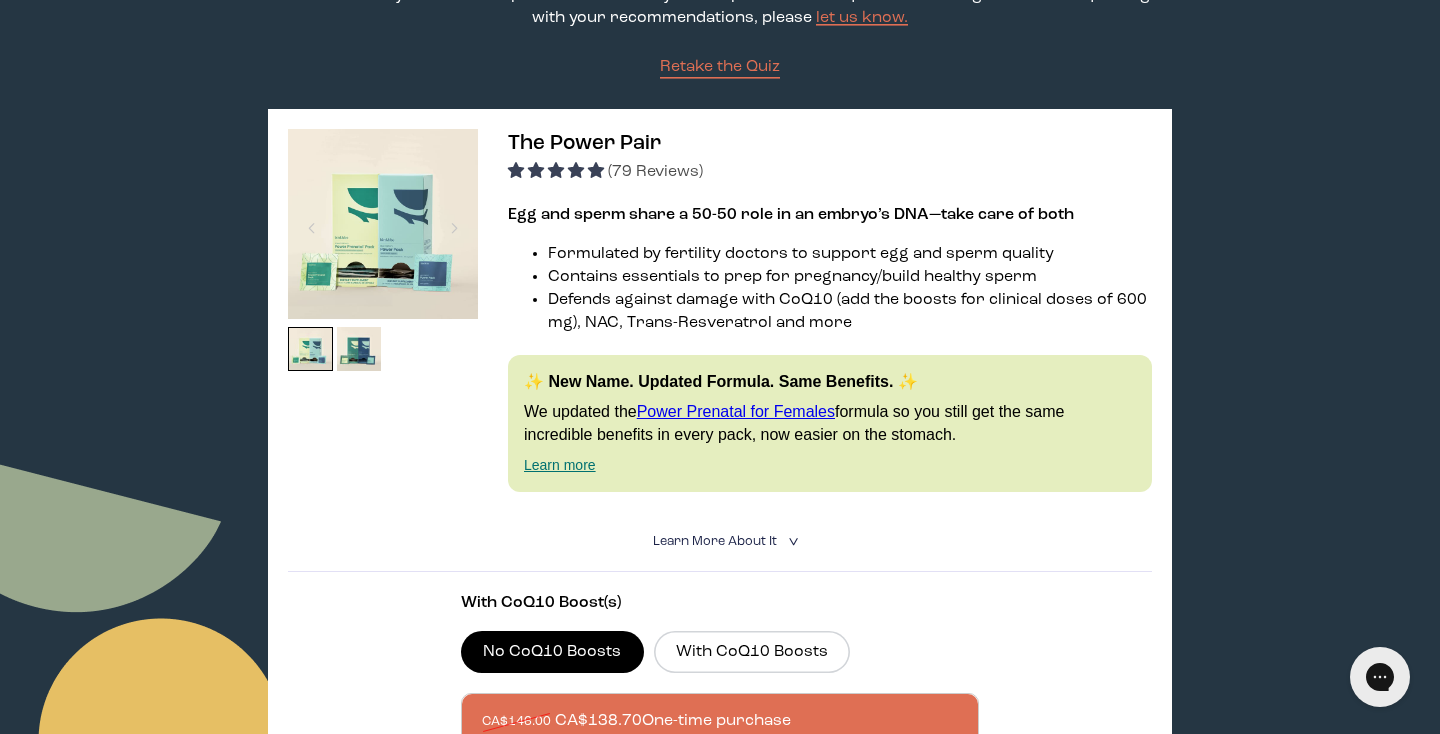 scroll, scrollTop: 410, scrollLeft: 0, axis: vertical 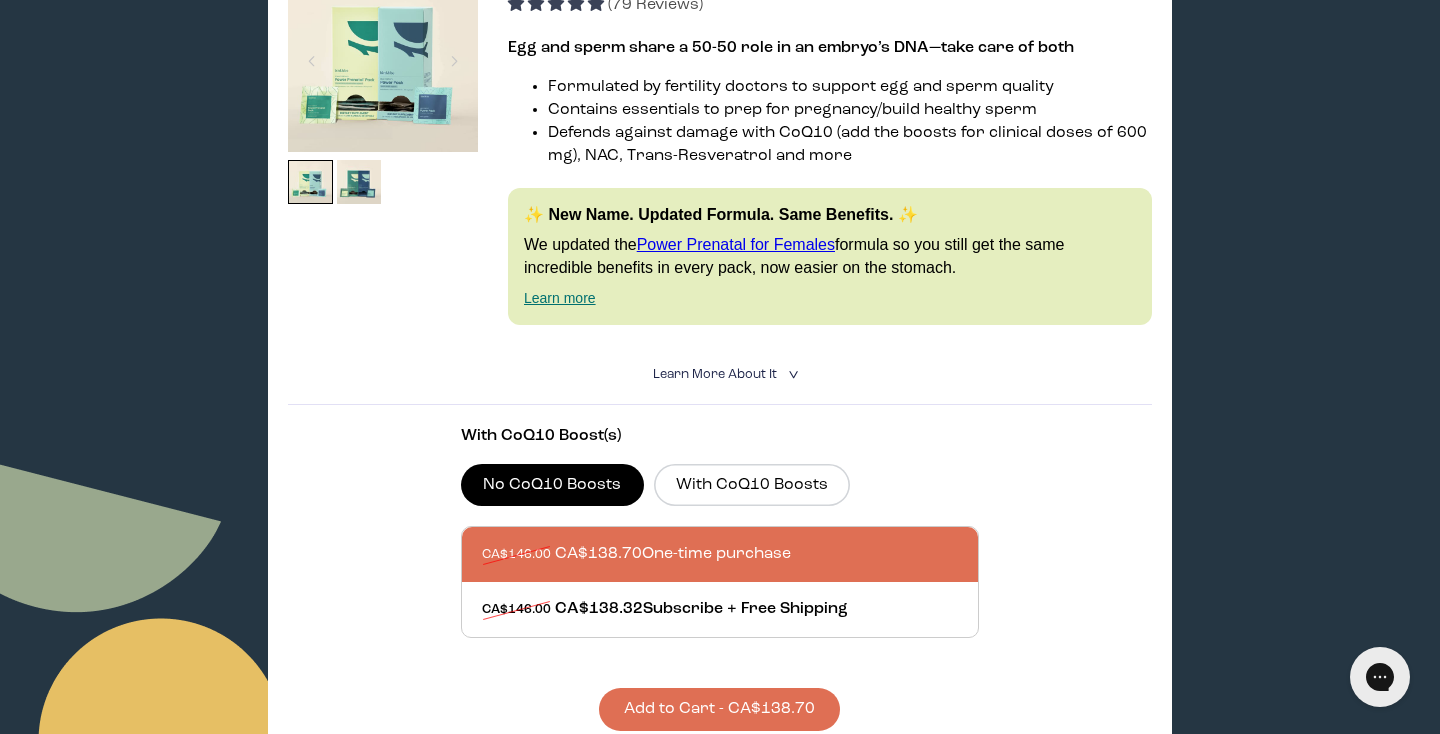 click on "Learn More About it   <" at bounding box center (720, 374) 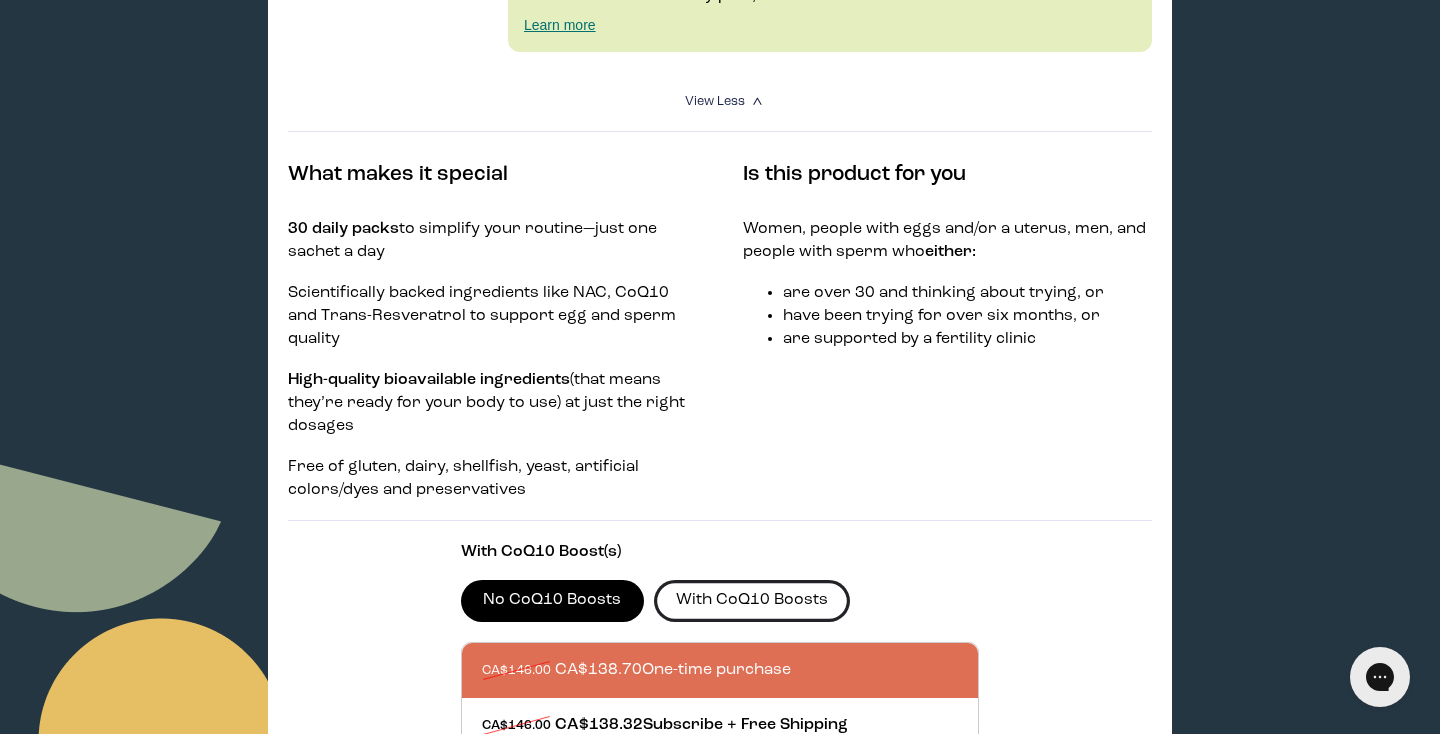scroll, scrollTop: 687, scrollLeft: 0, axis: vertical 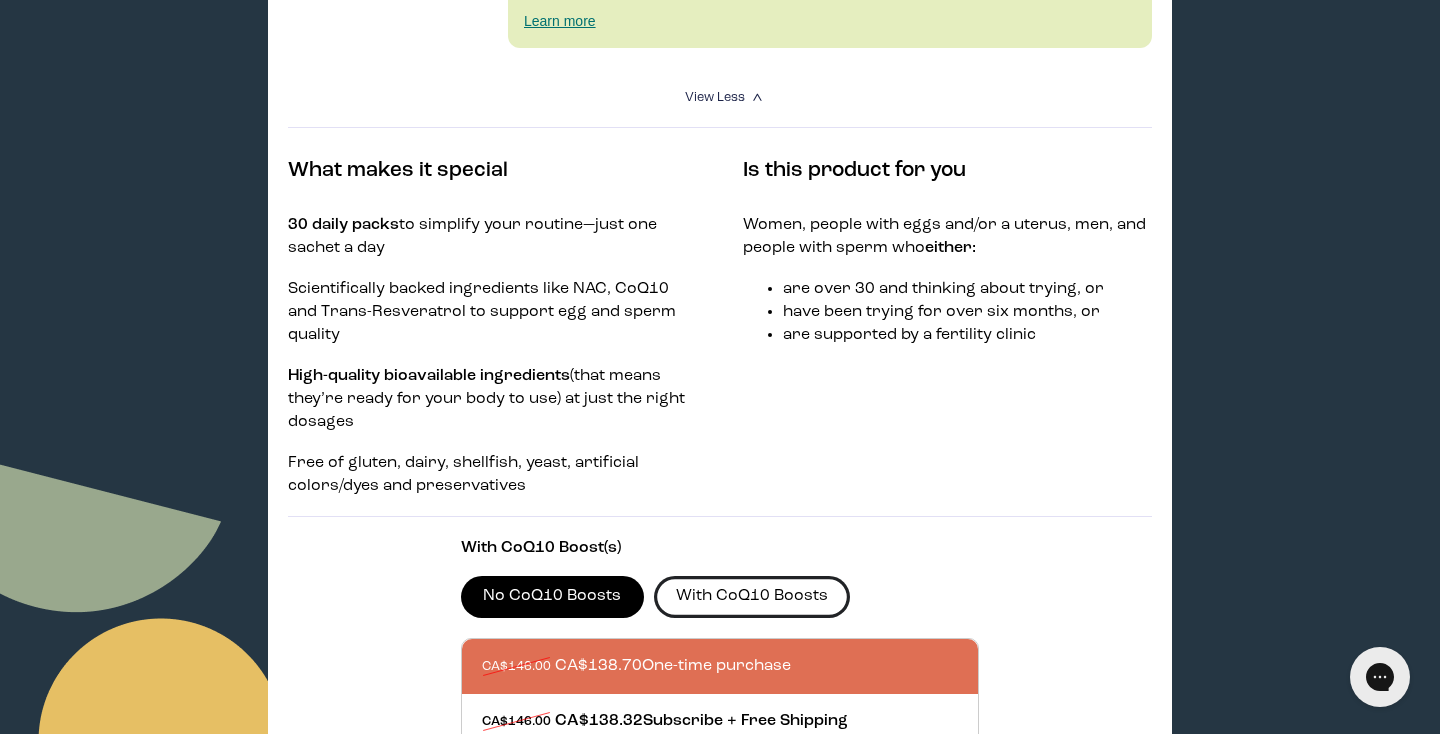 click on "With CoQ10 Boosts" at bounding box center [752, 597] 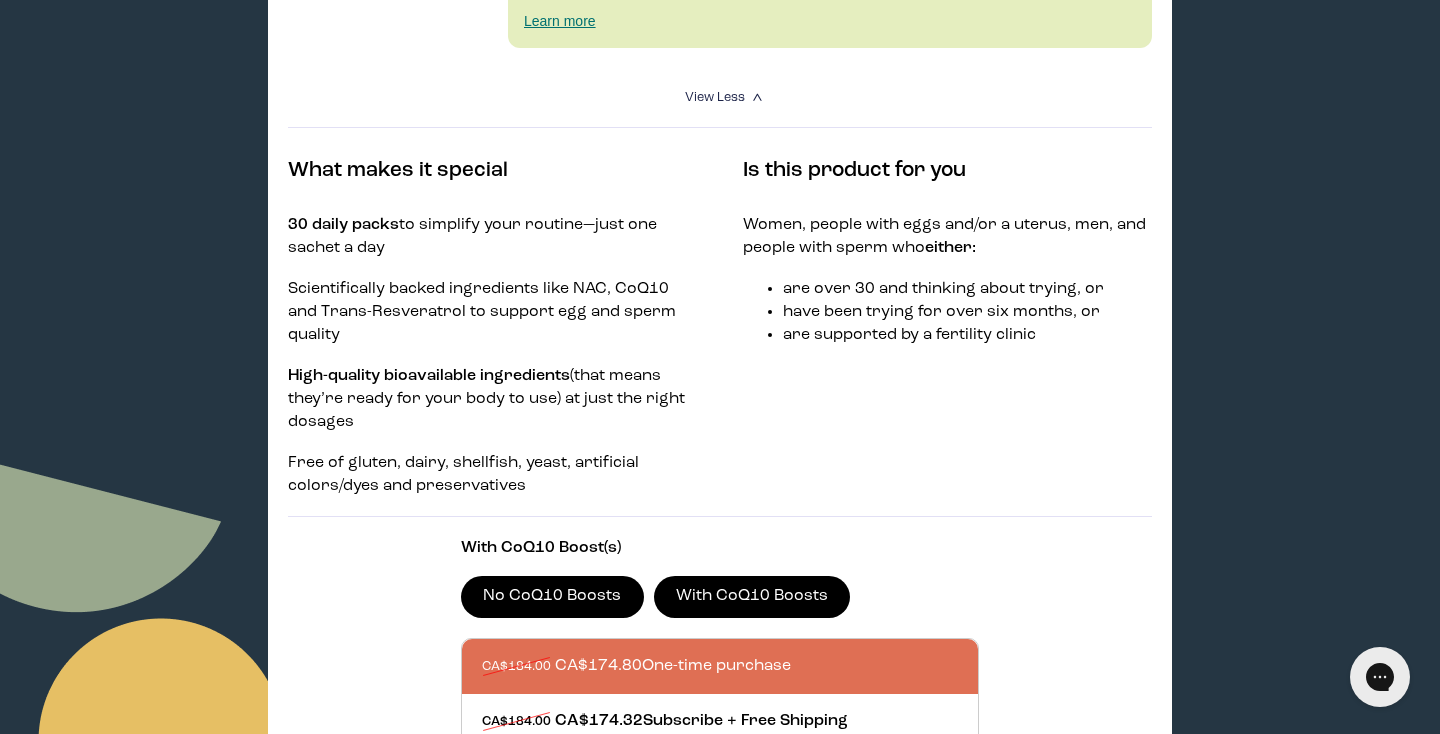 click on "No CoQ10 Boosts" at bounding box center [552, 597] 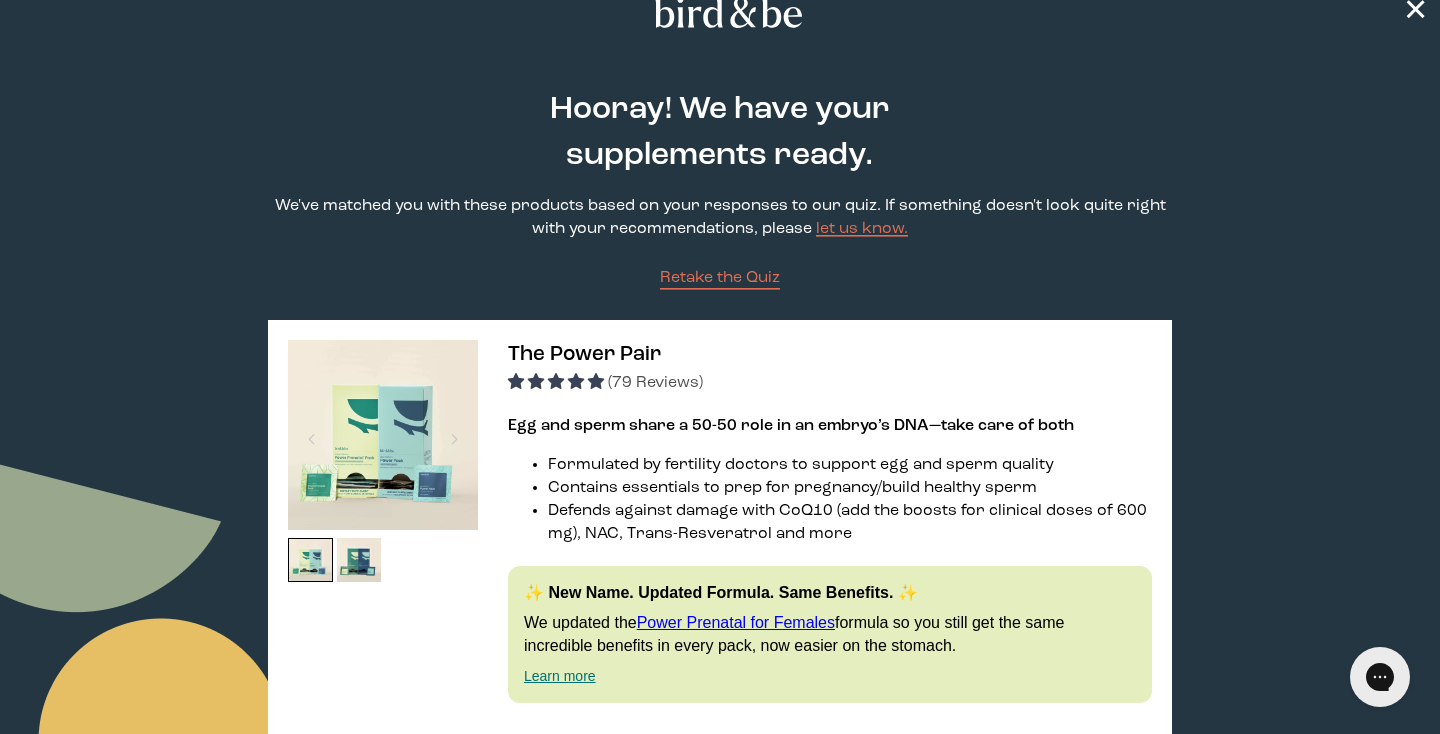 scroll, scrollTop: 0, scrollLeft: 0, axis: both 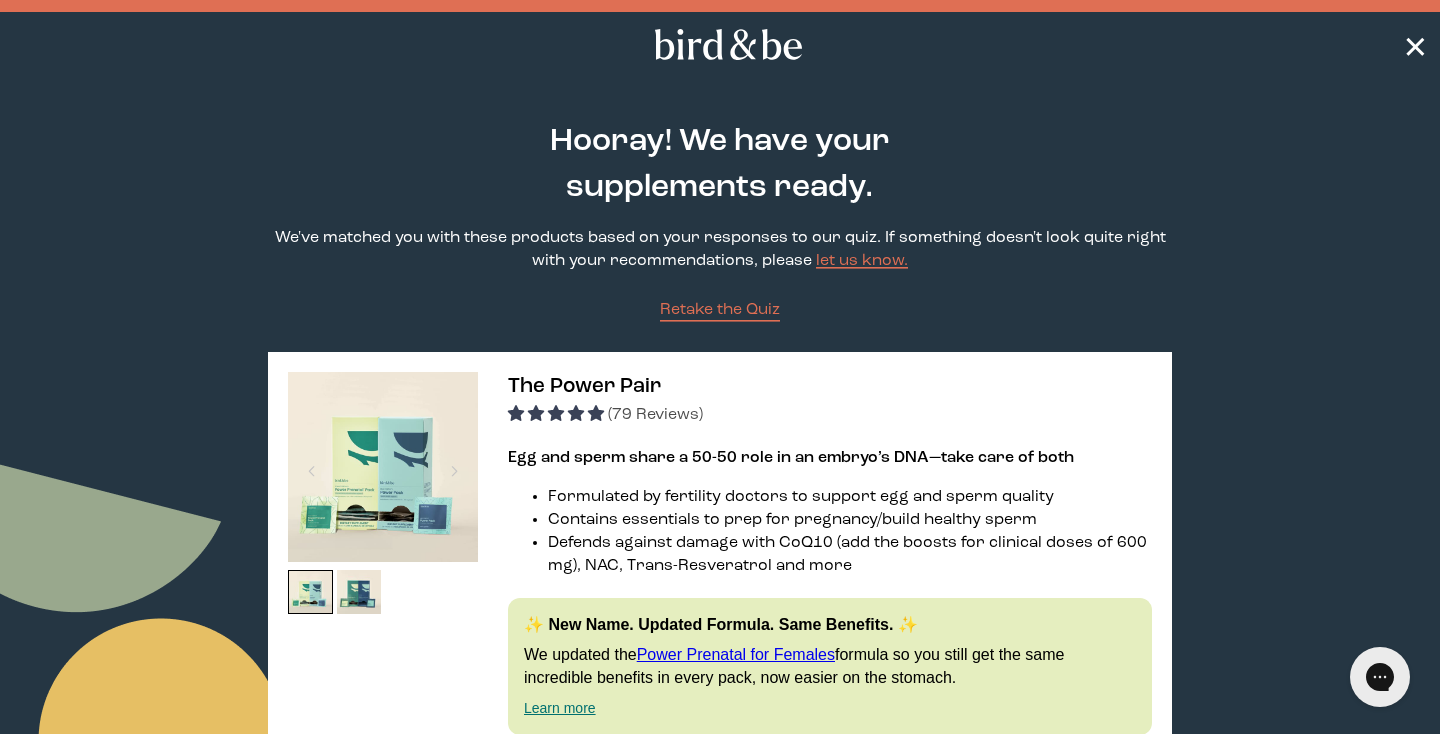 click on "✕" at bounding box center (1415, 45) 